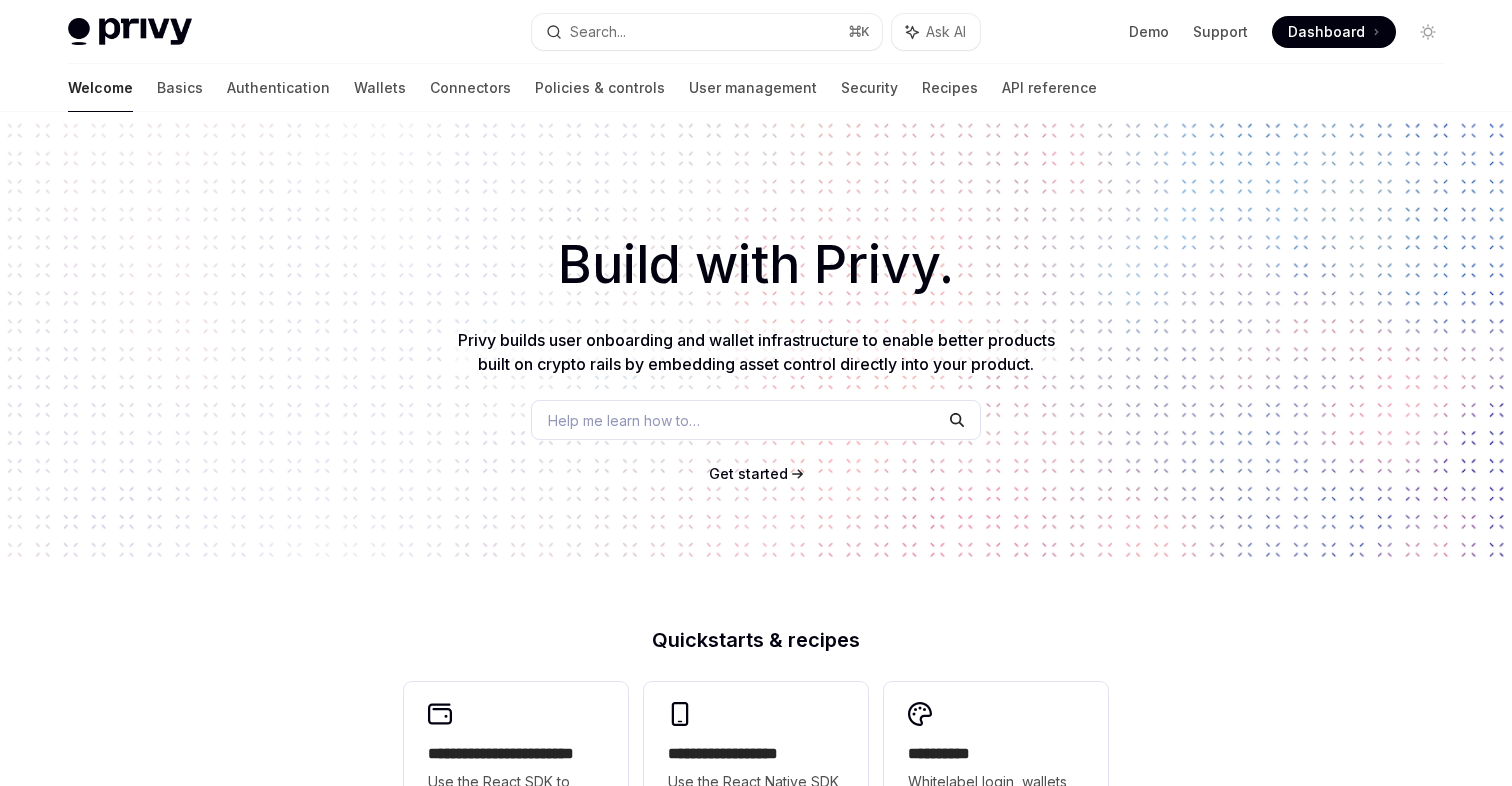 scroll, scrollTop: 0, scrollLeft: 0, axis: both 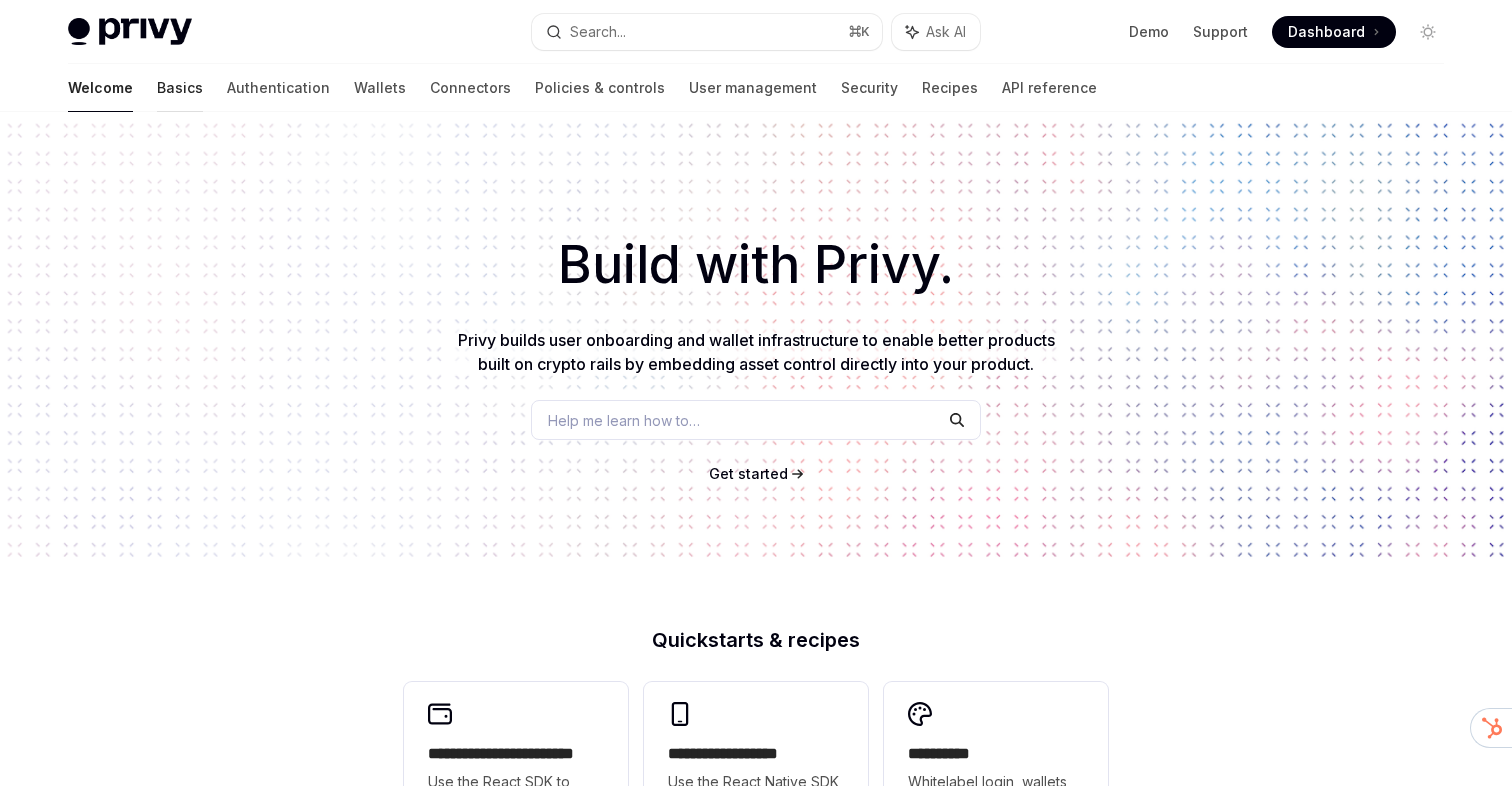 click on "Basics" at bounding box center (180, 88) 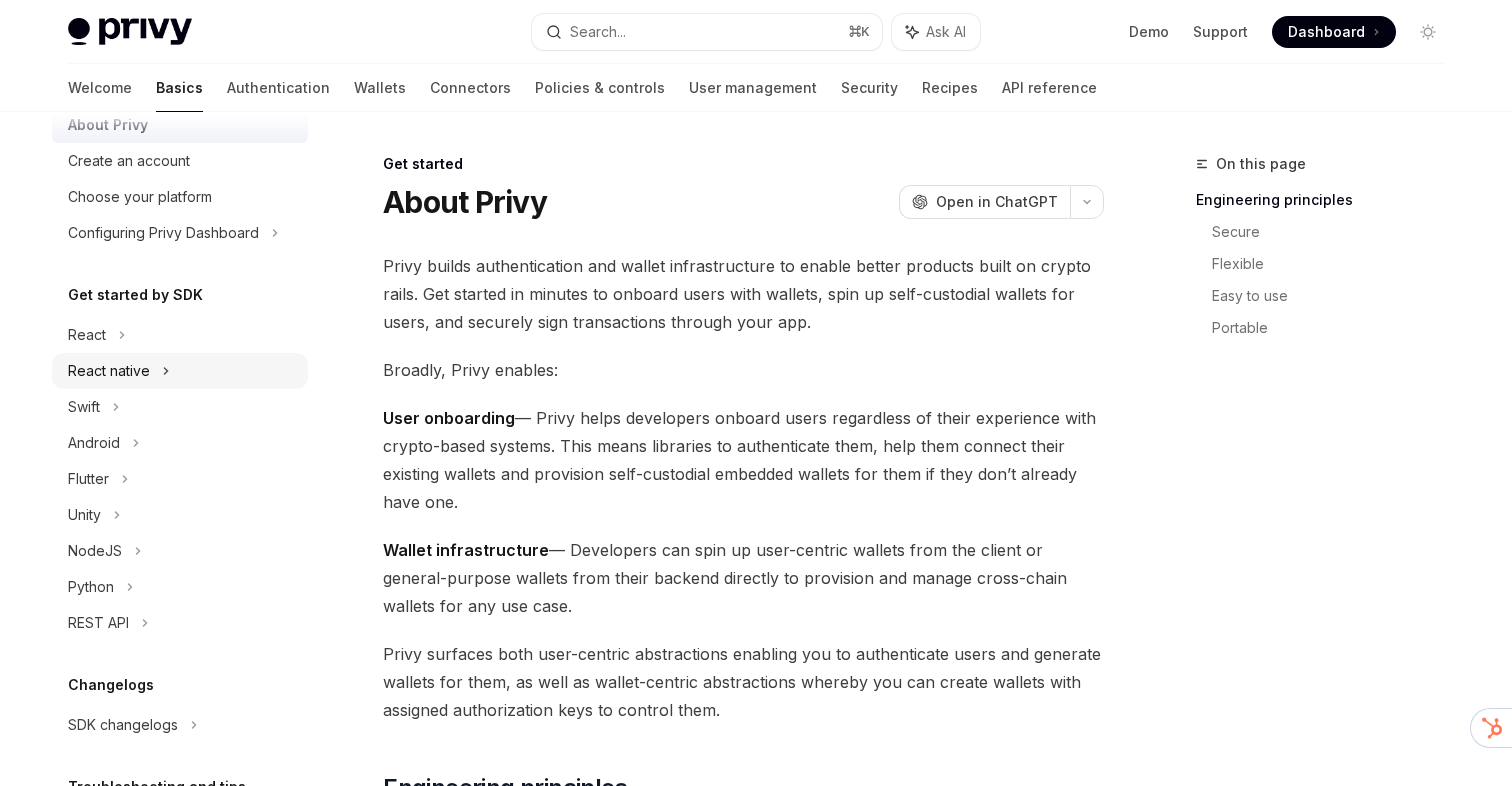 scroll, scrollTop: 98, scrollLeft: 0, axis: vertical 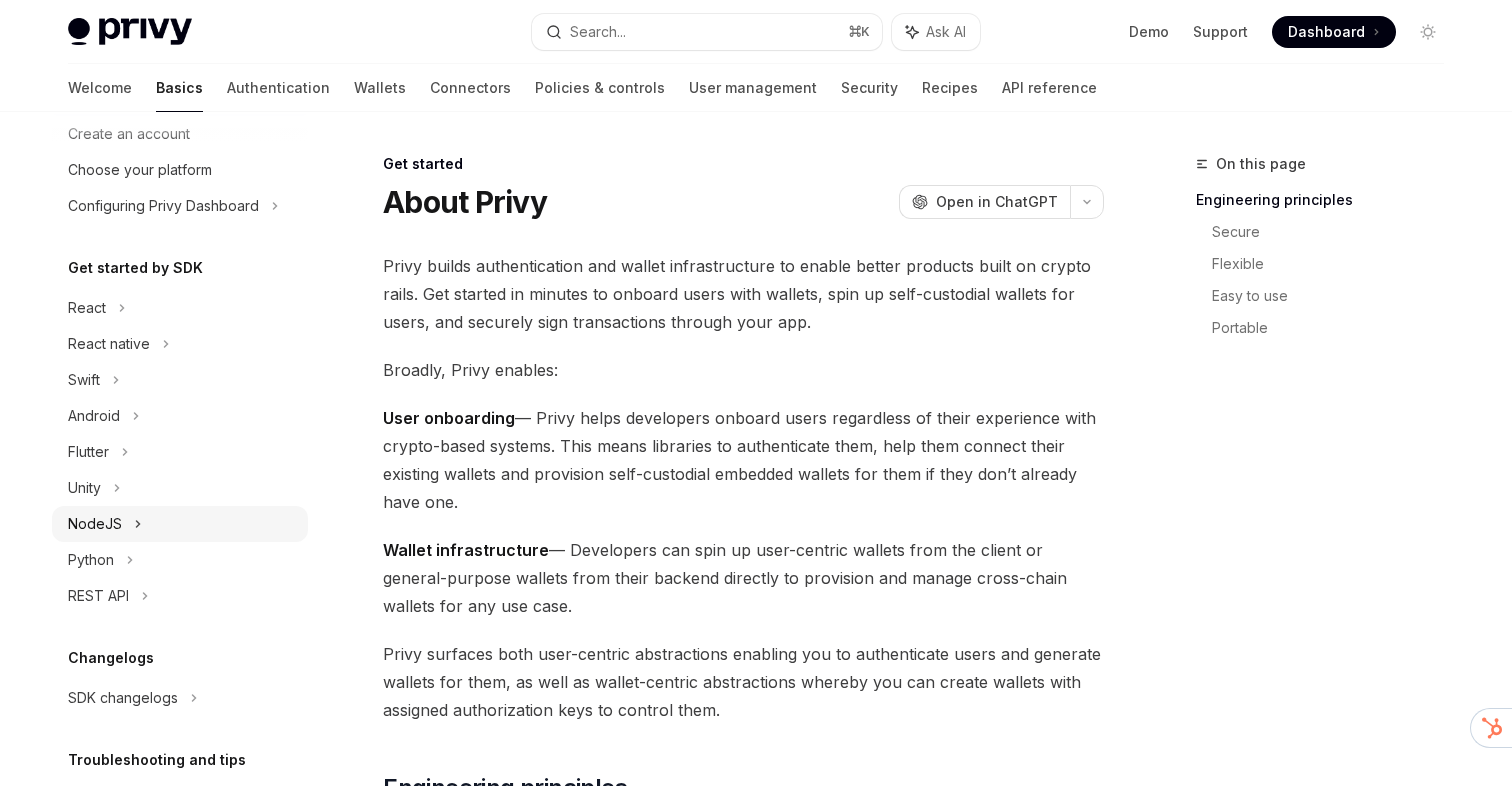 click on "NodeJS" at bounding box center [95, 524] 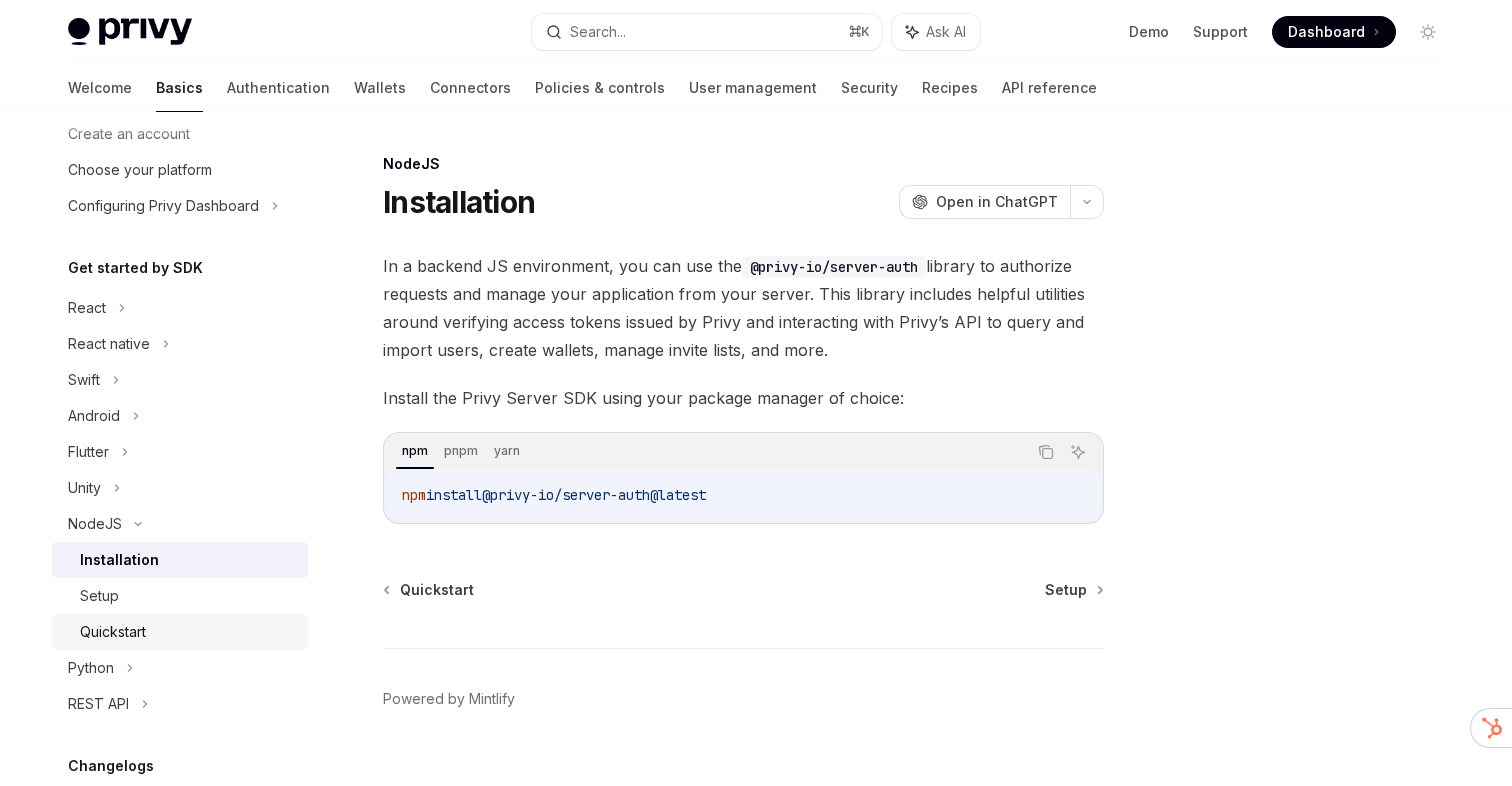 click on "Quickstart" at bounding box center (188, 632) 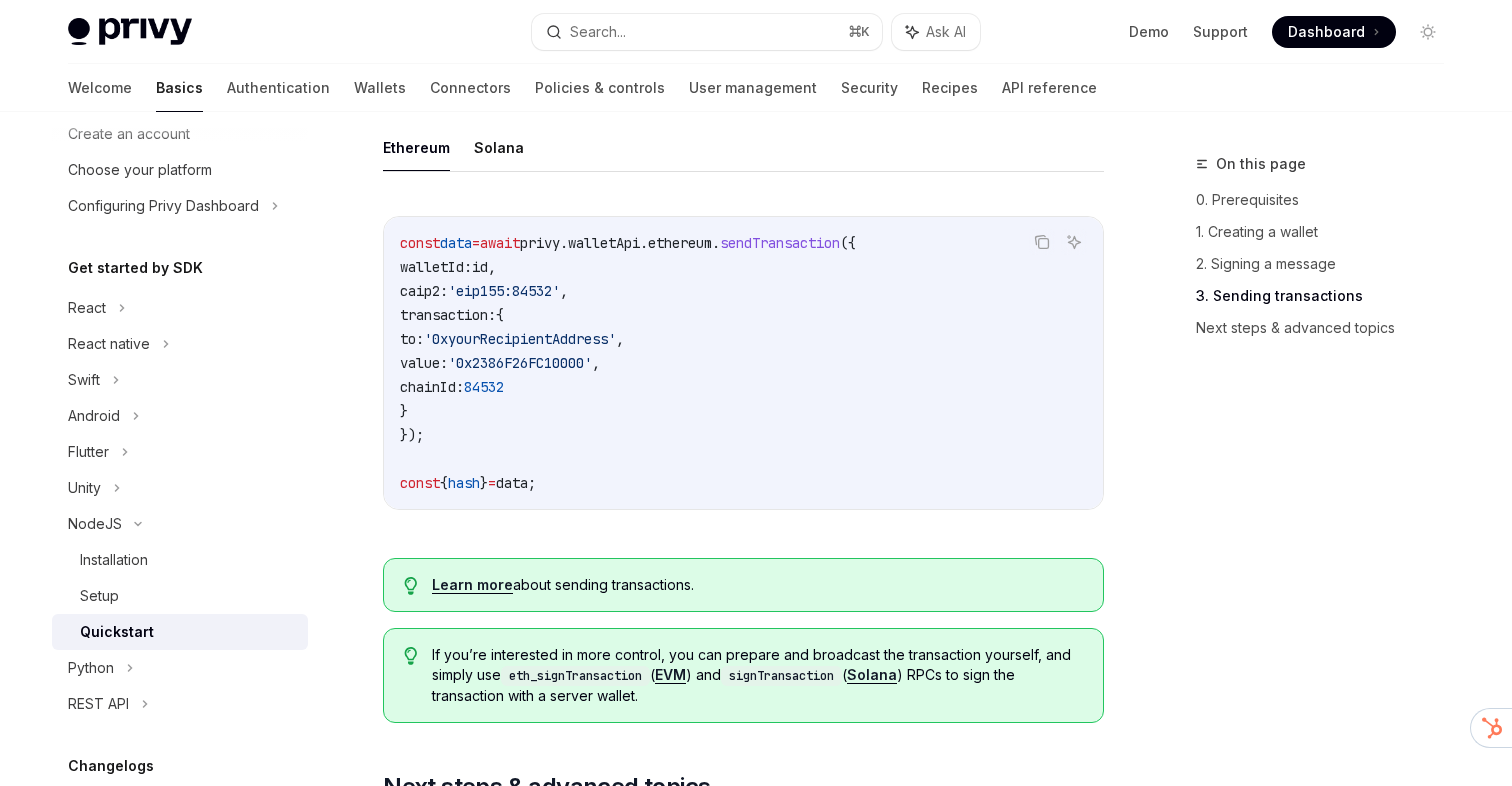 scroll, scrollTop: 0, scrollLeft: 0, axis: both 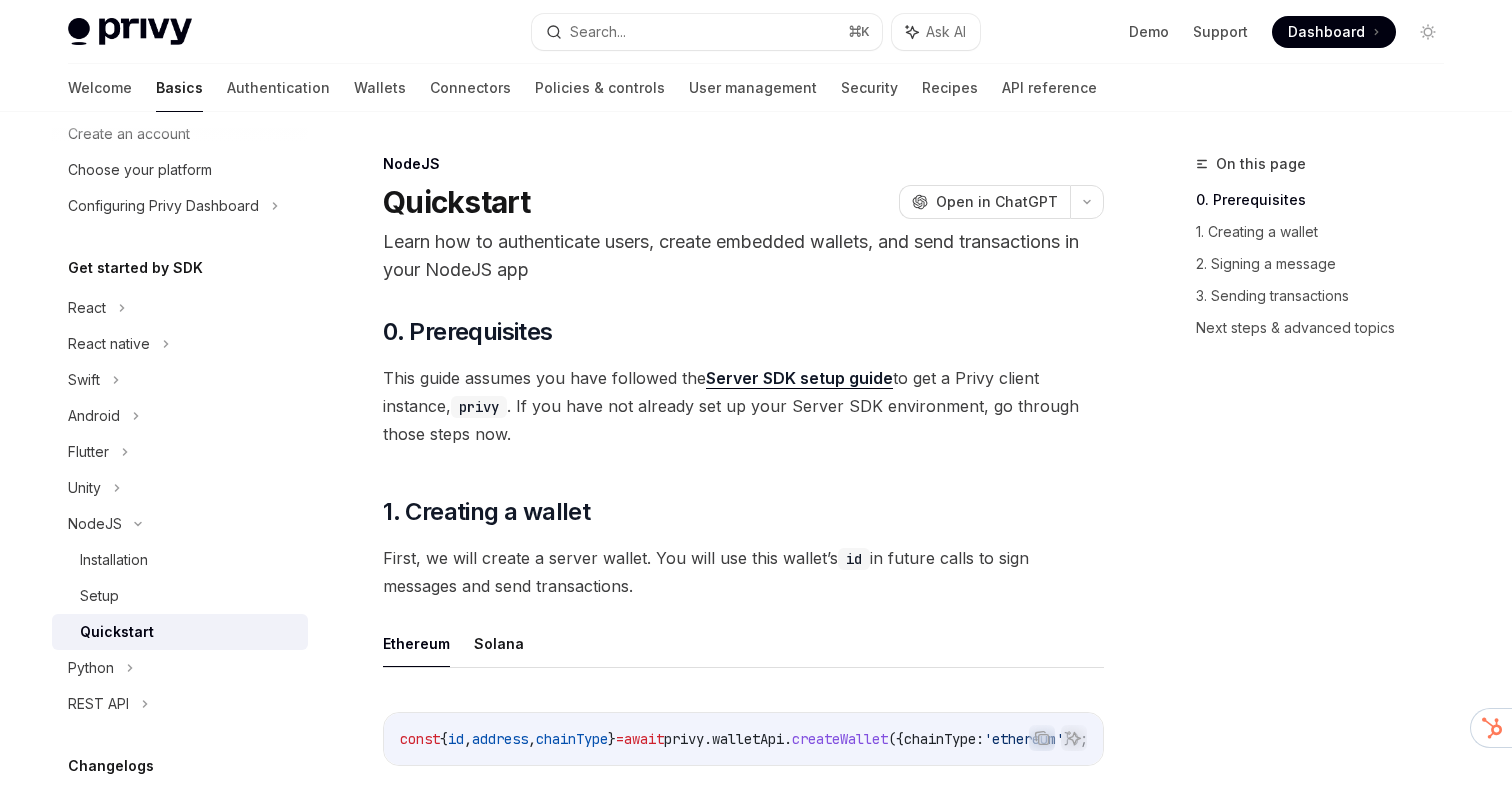click on "NodeJS Quickstart OpenAI Open in ChatGPT" at bounding box center [743, 187] 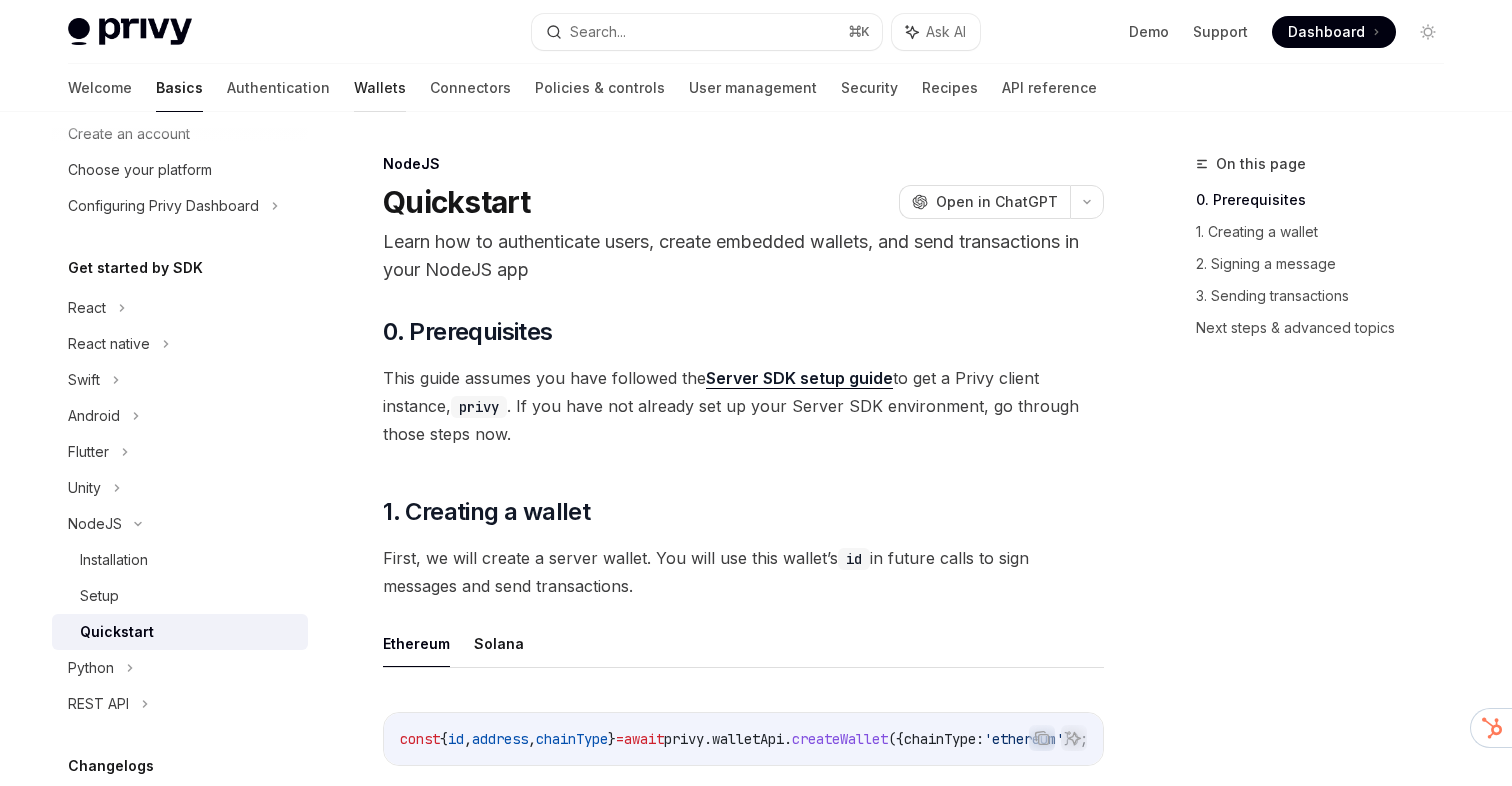 click on "Wallets" at bounding box center [380, 88] 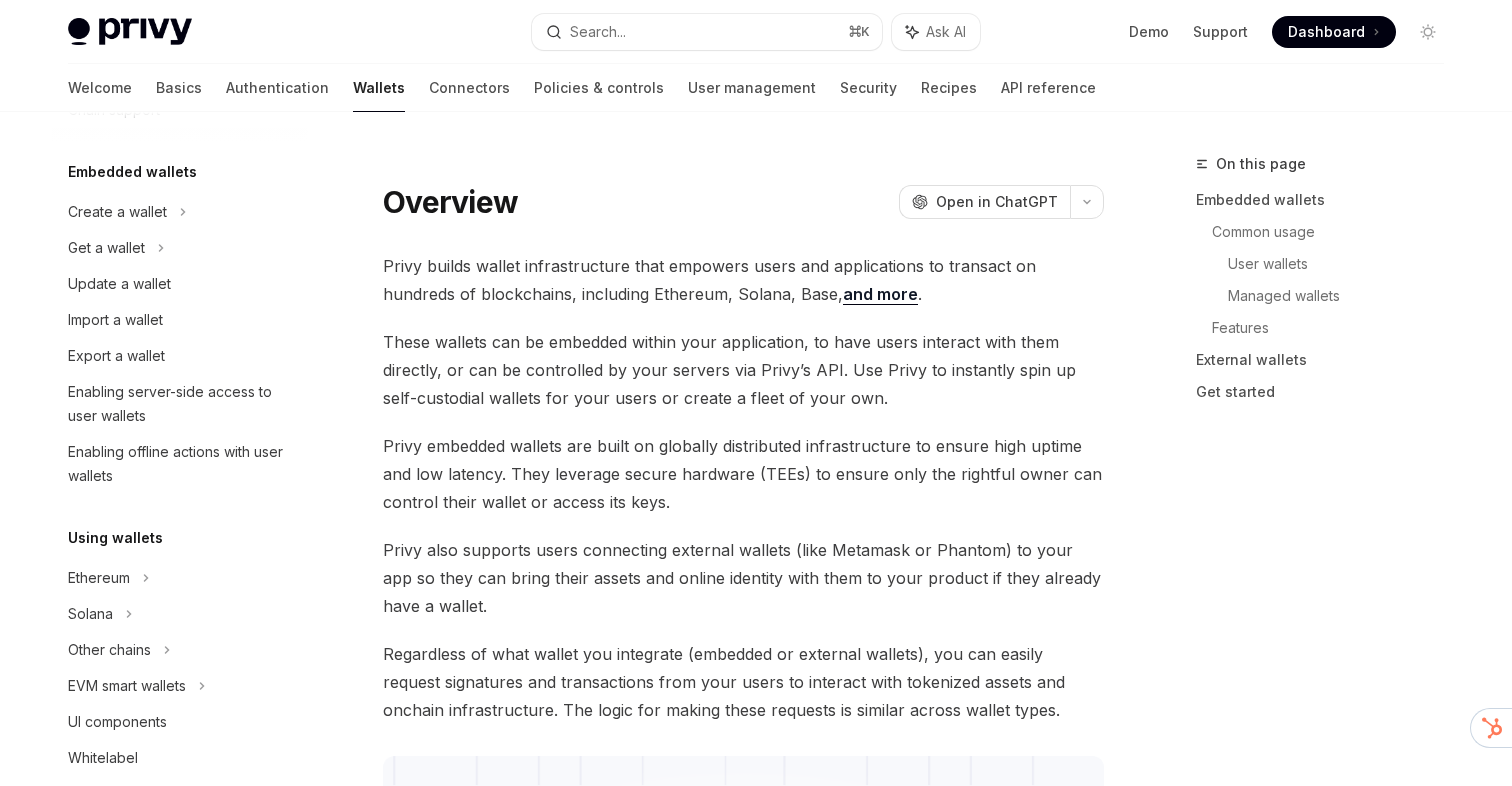 scroll, scrollTop: 0, scrollLeft: 0, axis: both 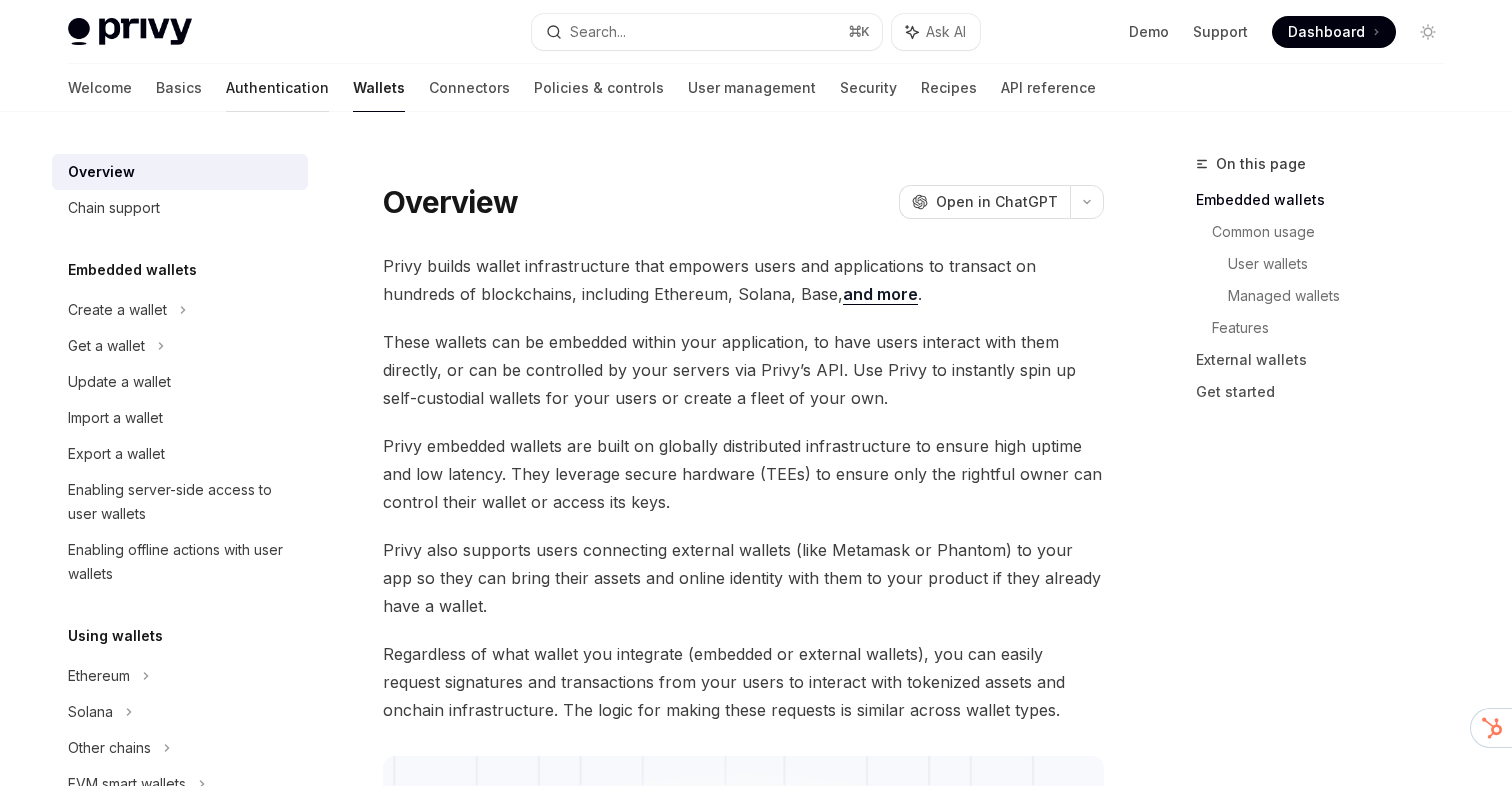 click on "Authentication" at bounding box center (277, 88) 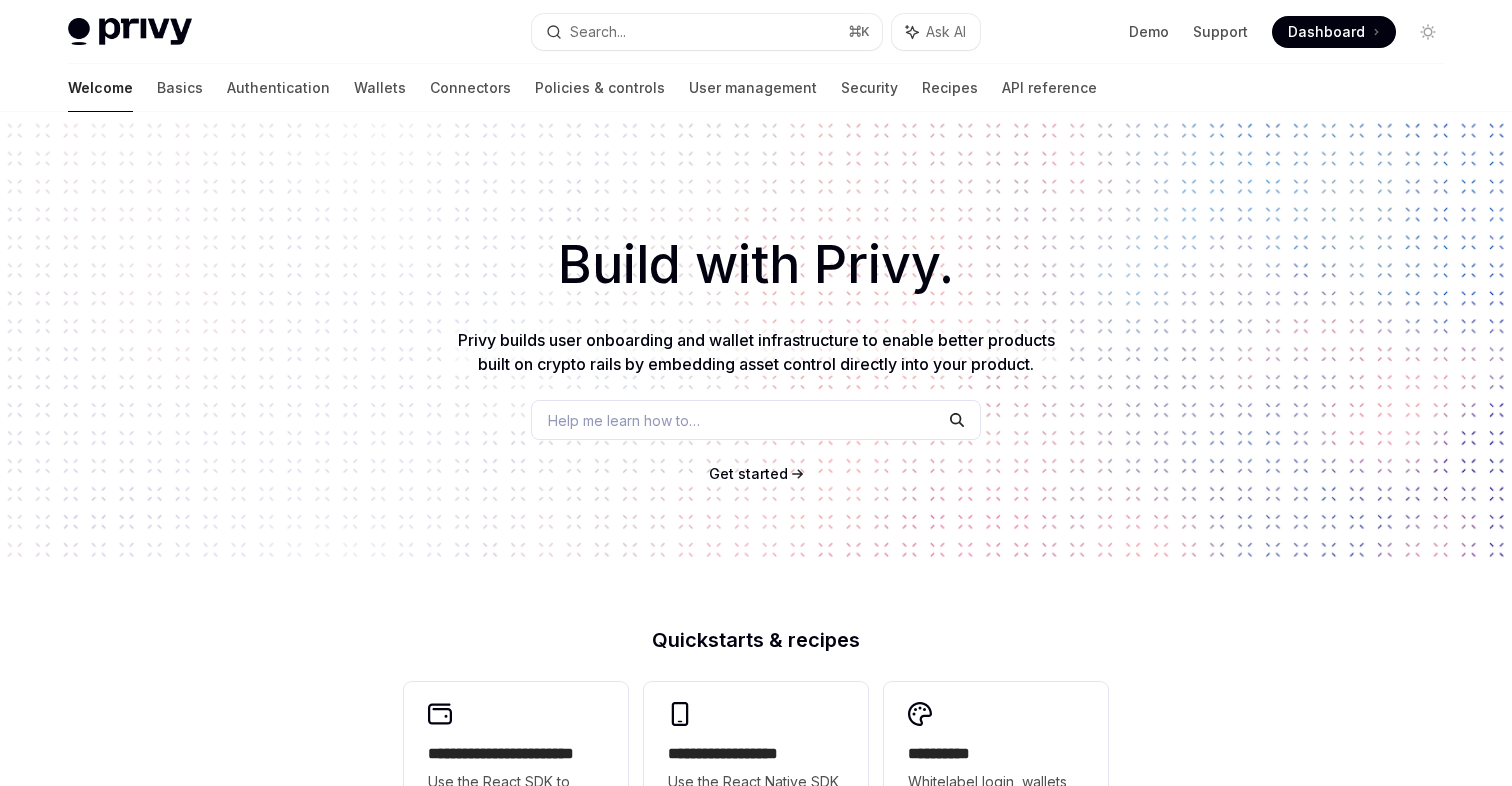 scroll, scrollTop: 0, scrollLeft: 0, axis: both 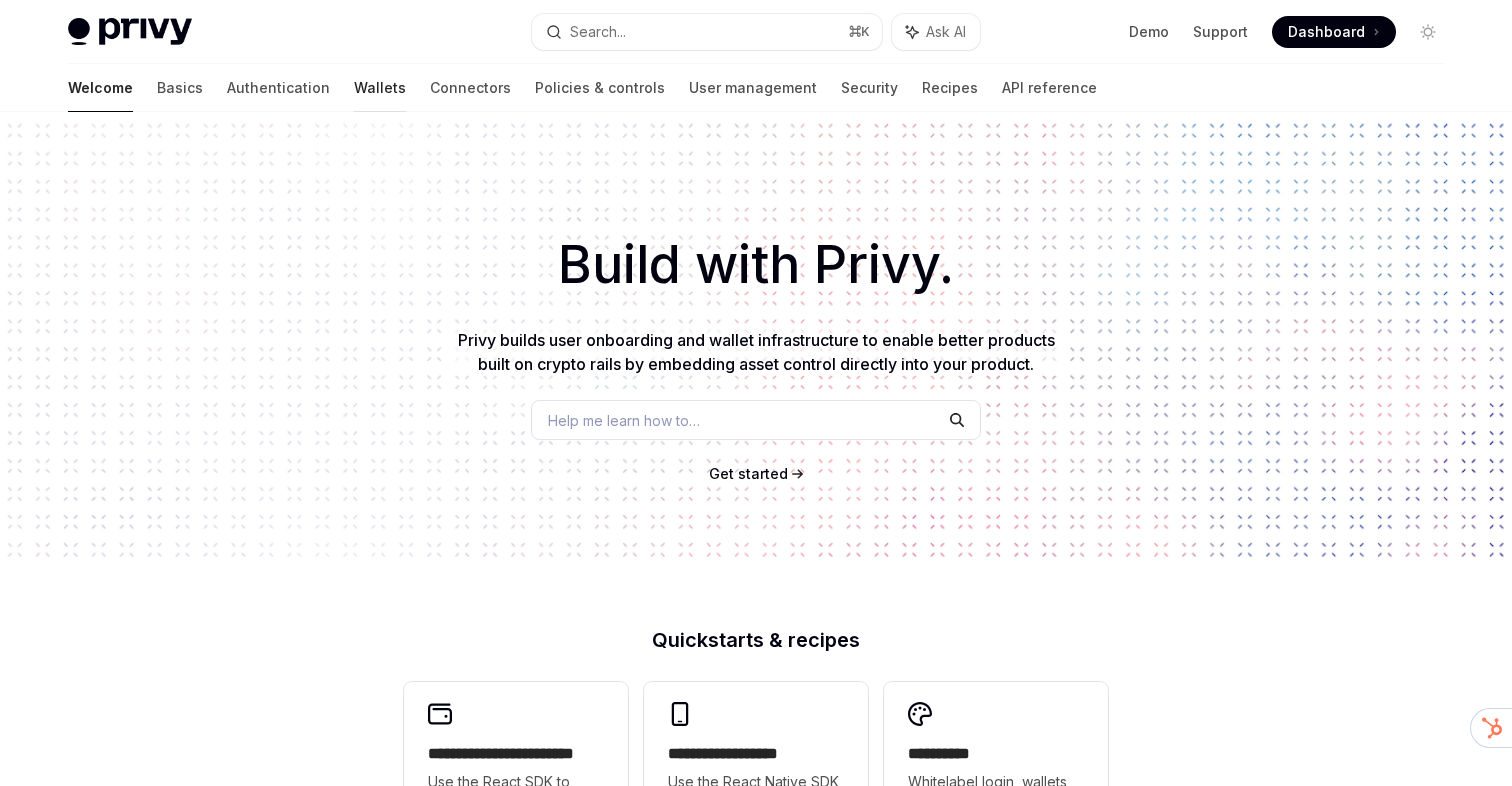 click on "Wallets" at bounding box center (380, 88) 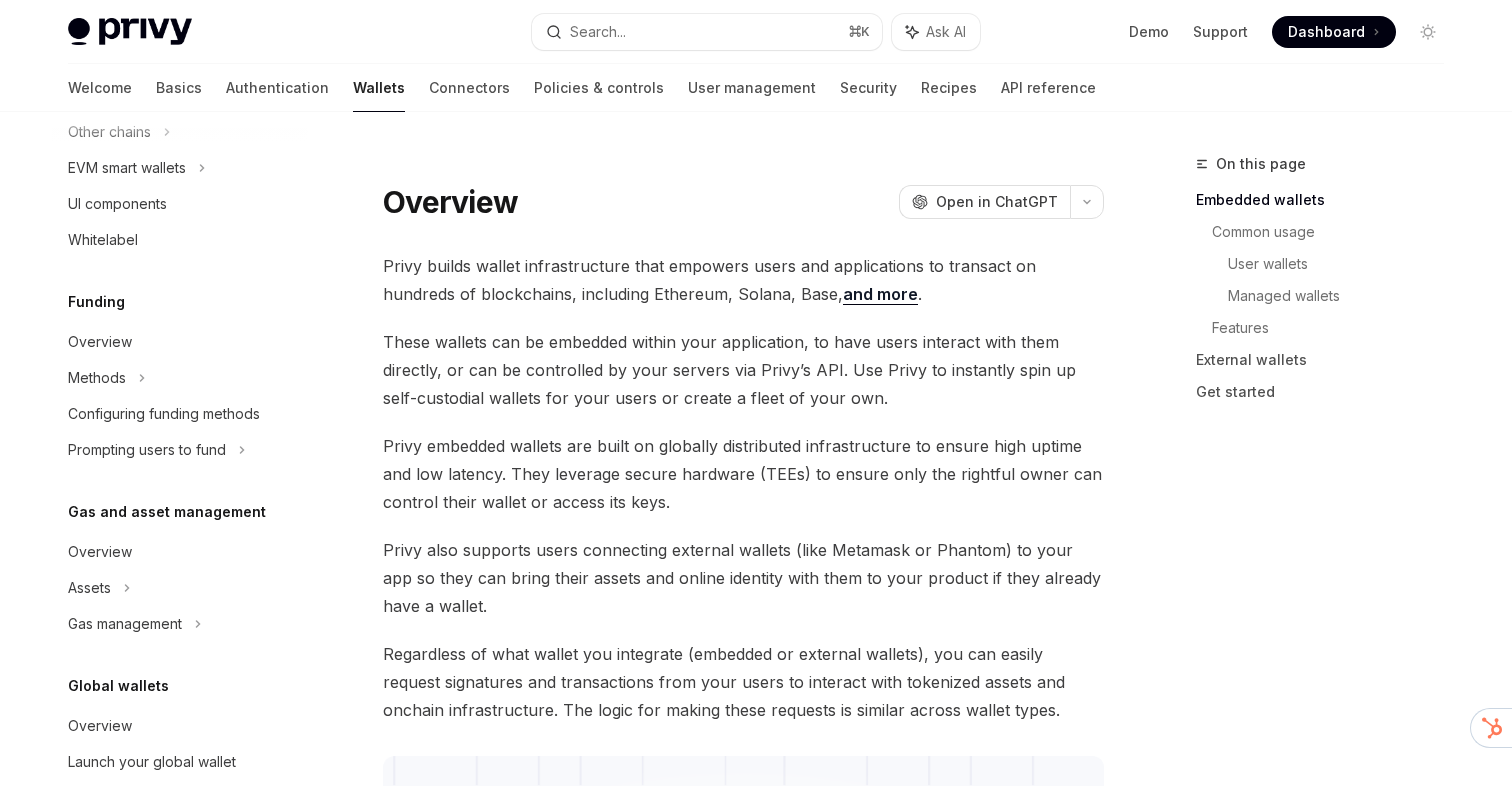 scroll, scrollTop: 655, scrollLeft: 0, axis: vertical 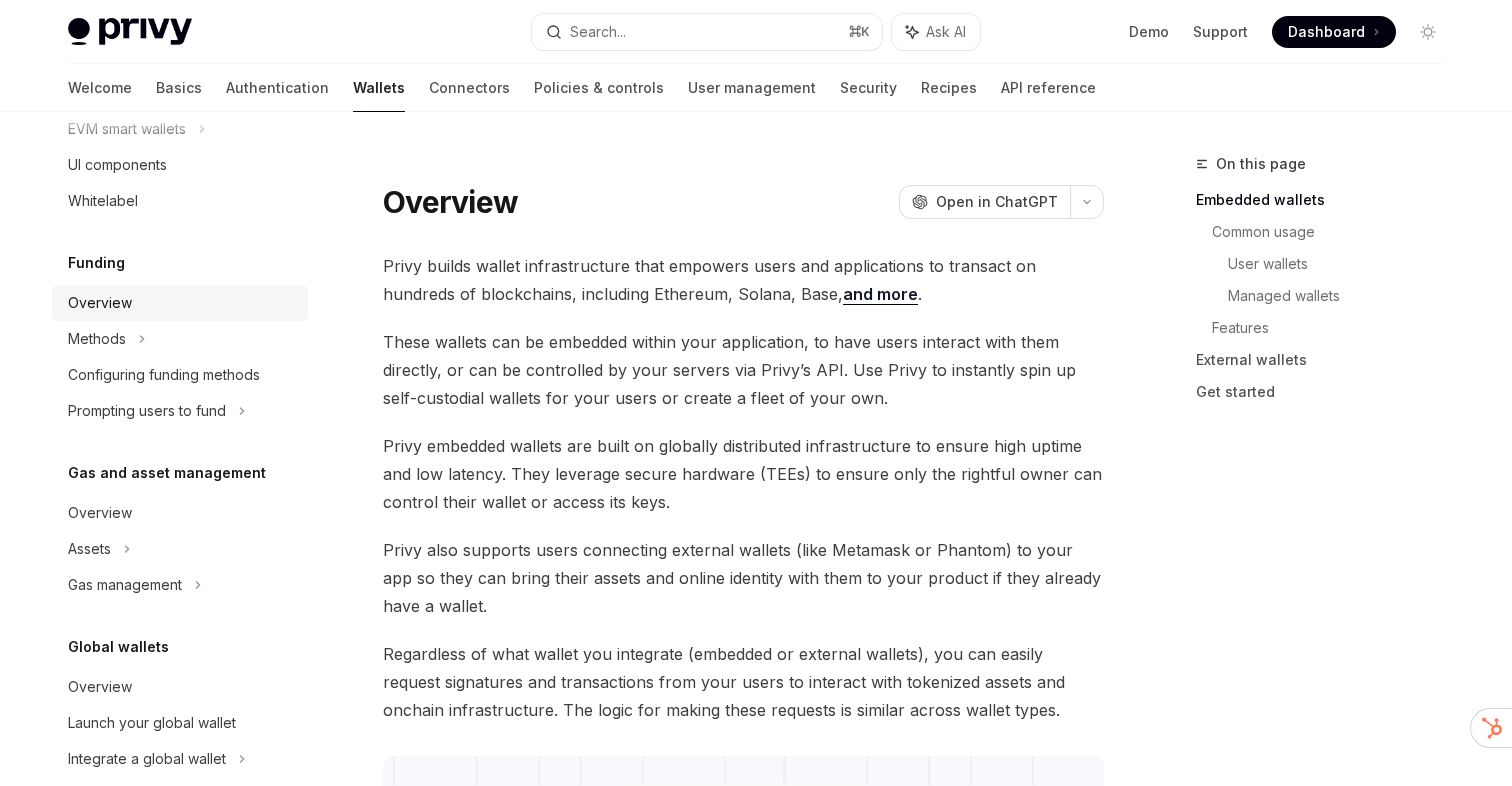 click on "Overview" at bounding box center [182, 303] 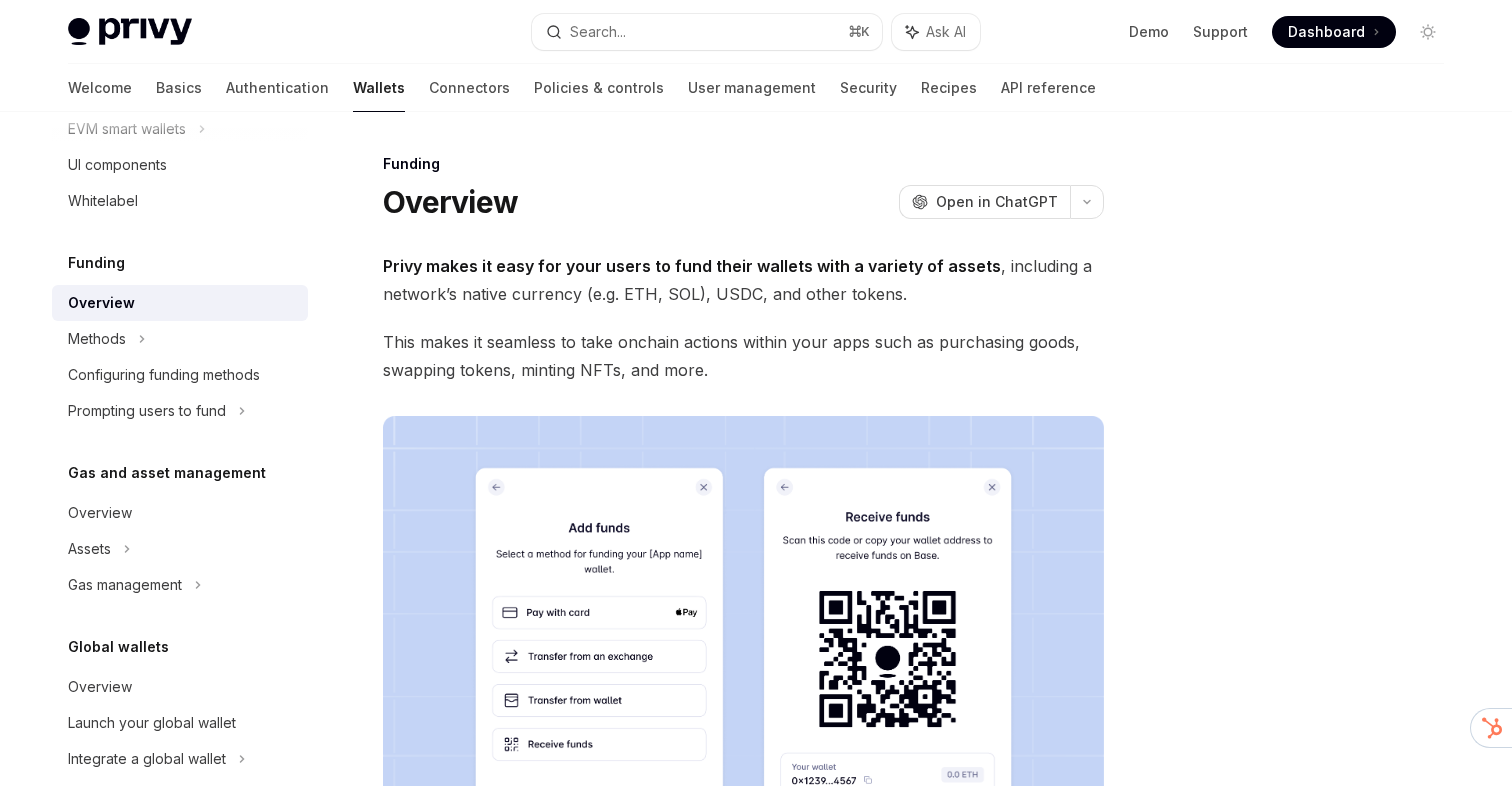 scroll, scrollTop: 686, scrollLeft: 0, axis: vertical 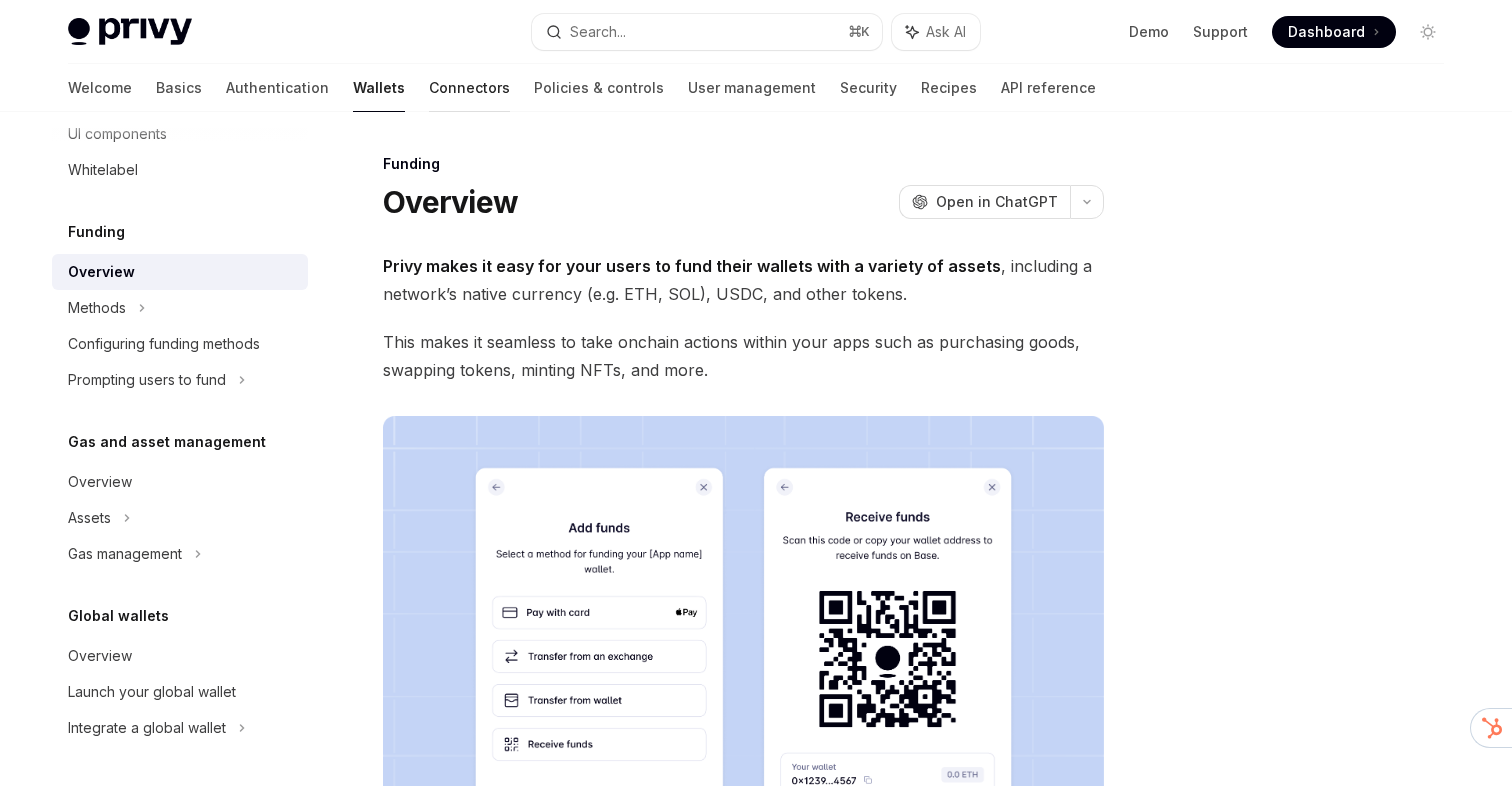 click on "Connectors" at bounding box center [469, 88] 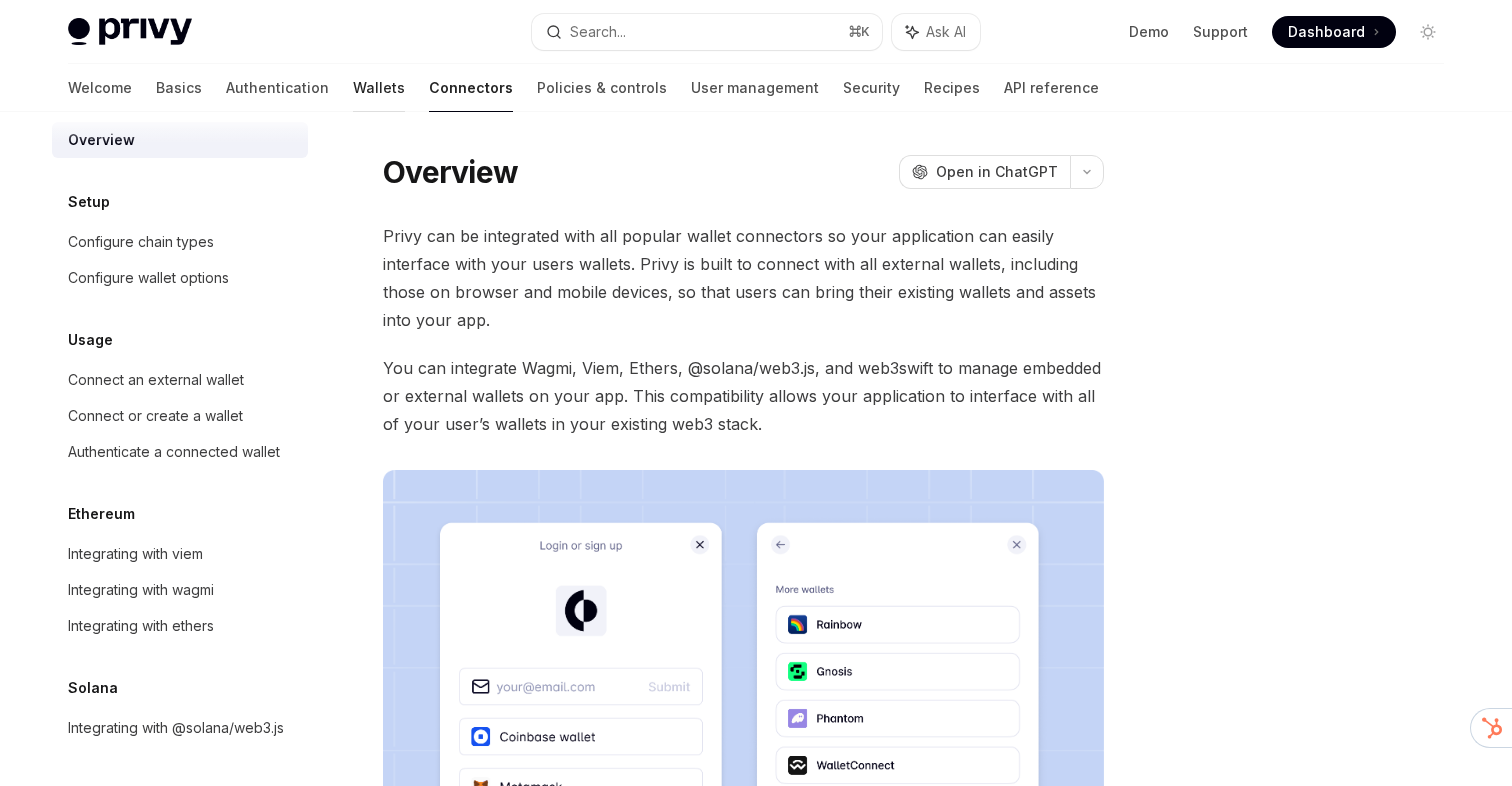 click on "Wallets" at bounding box center (379, 88) 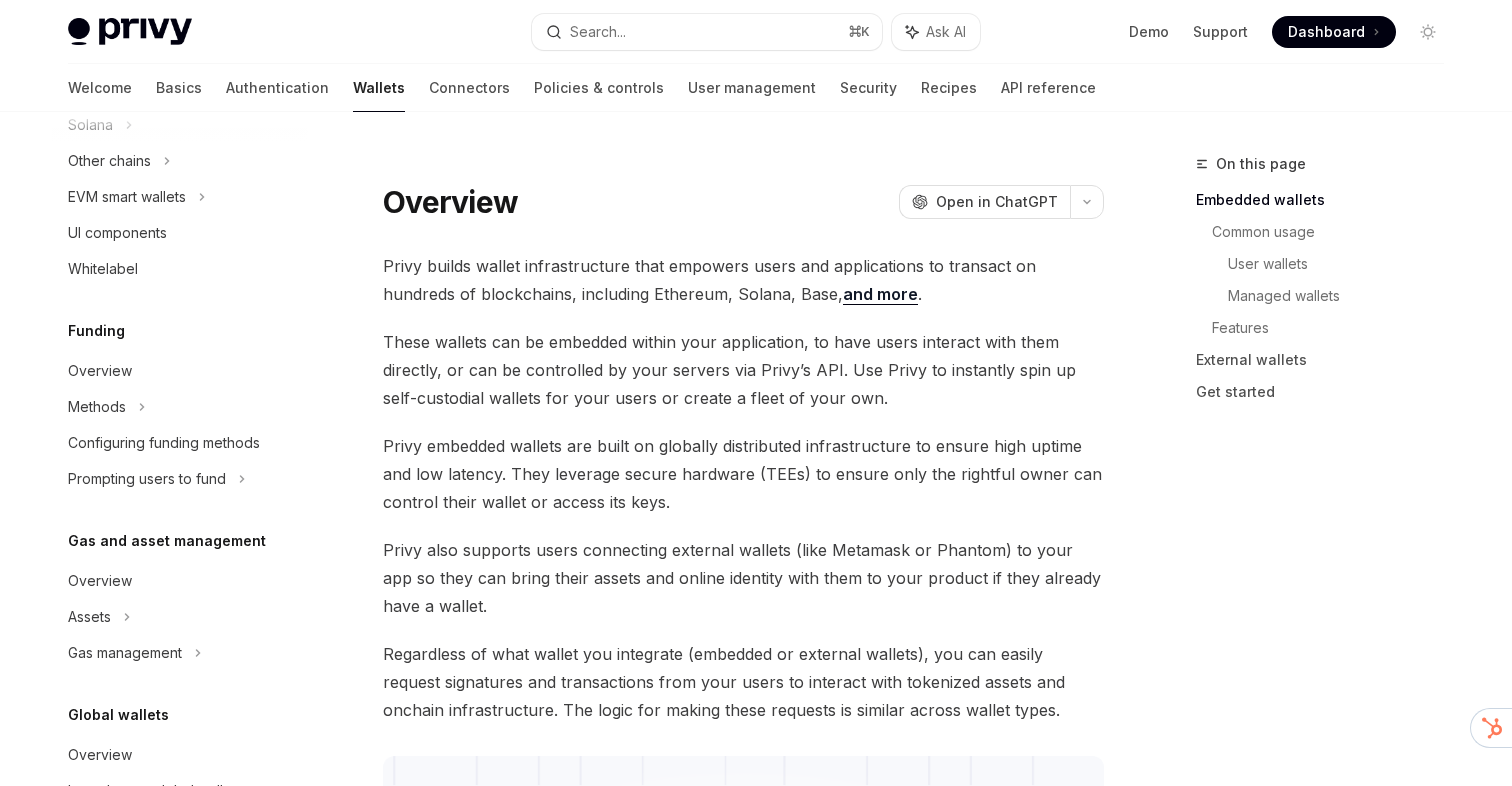 scroll, scrollTop: 686, scrollLeft: 0, axis: vertical 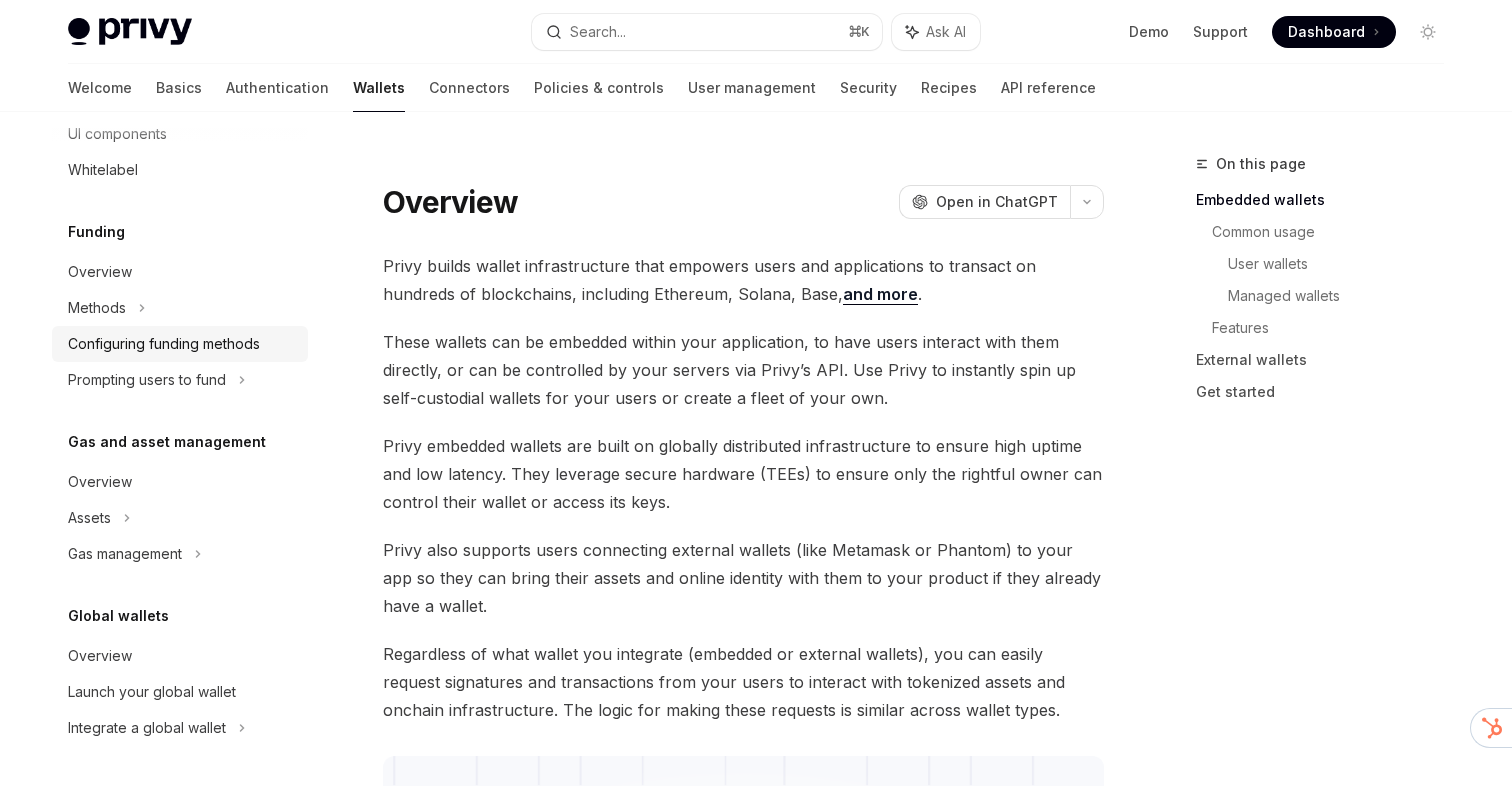 click on "Configuring funding methods" at bounding box center (164, 344) 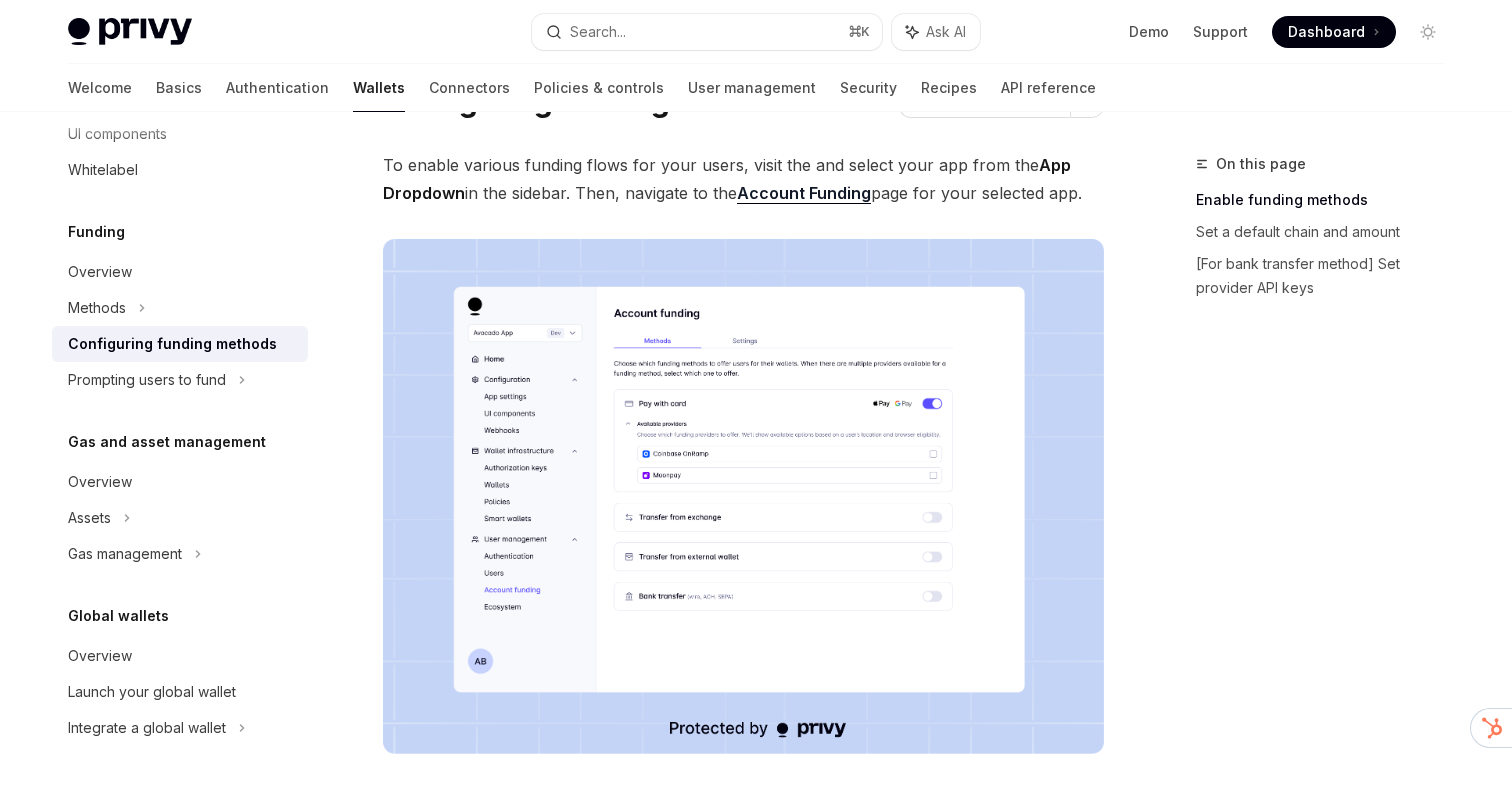 scroll, scrollTop: 0, scrollLeft: 0, axis: both 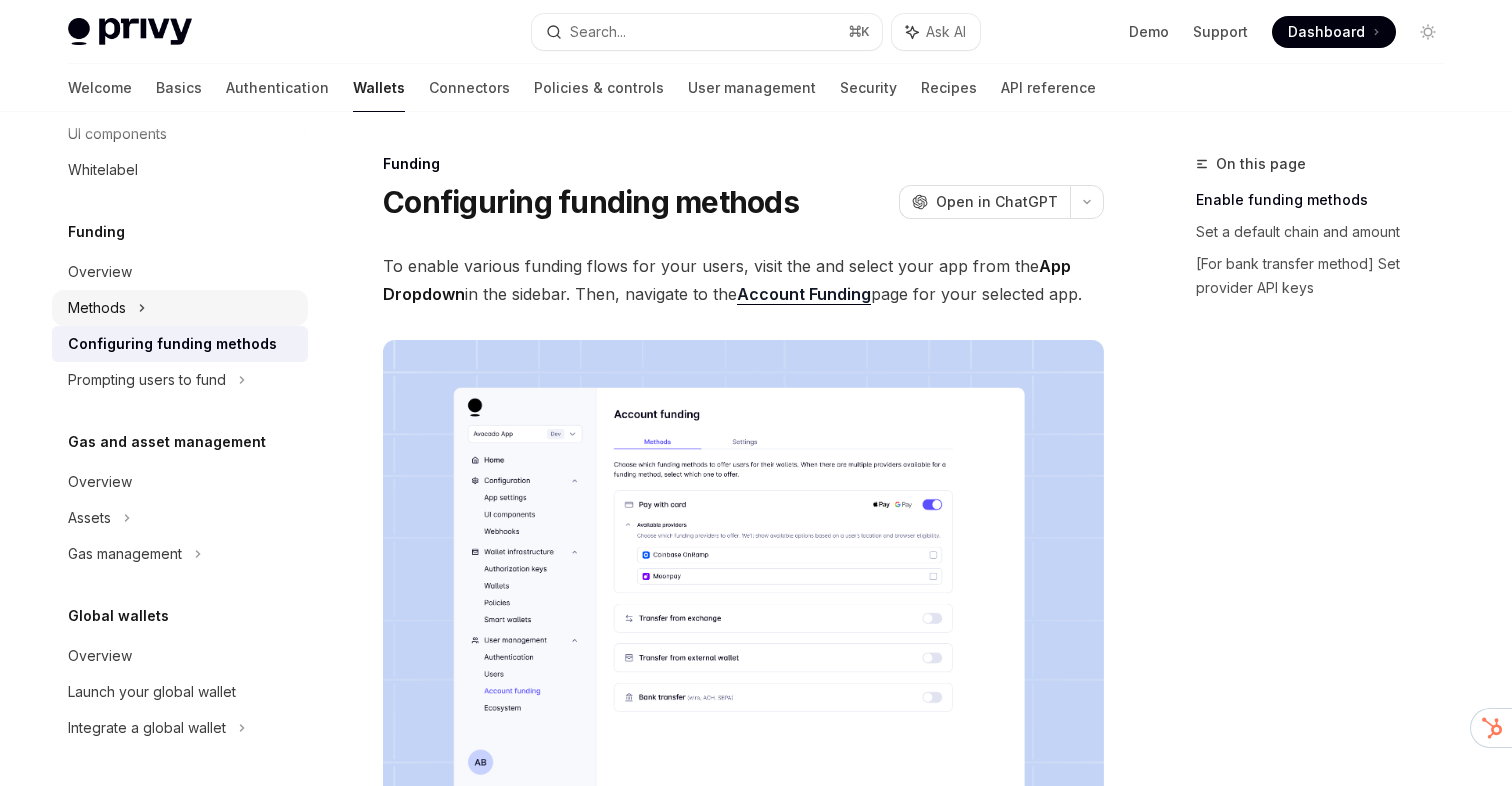 click on "Methods" at bounding box center [106, -340] 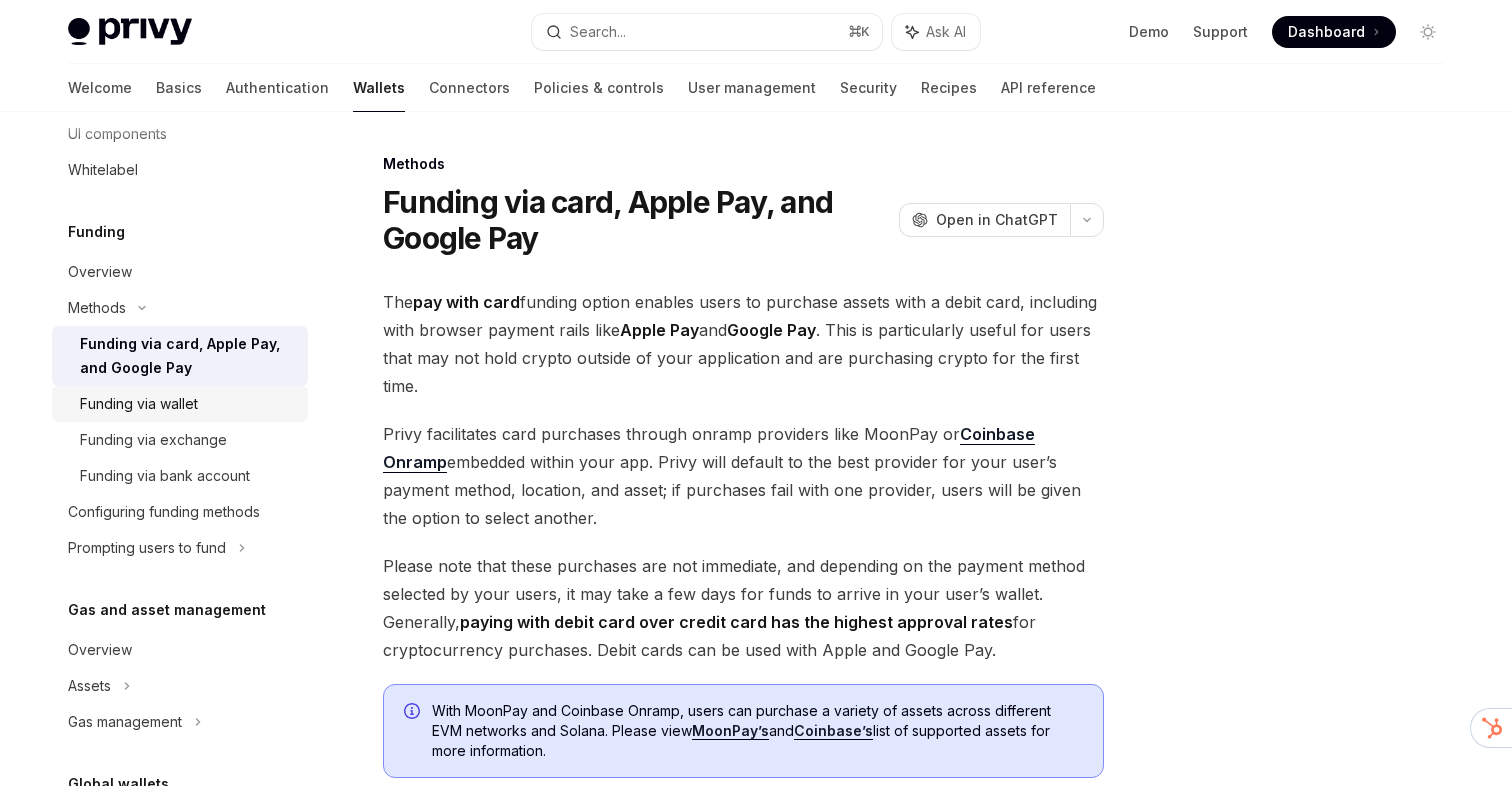 click on "Funding via wallet" at bounding box center (180, 404) 